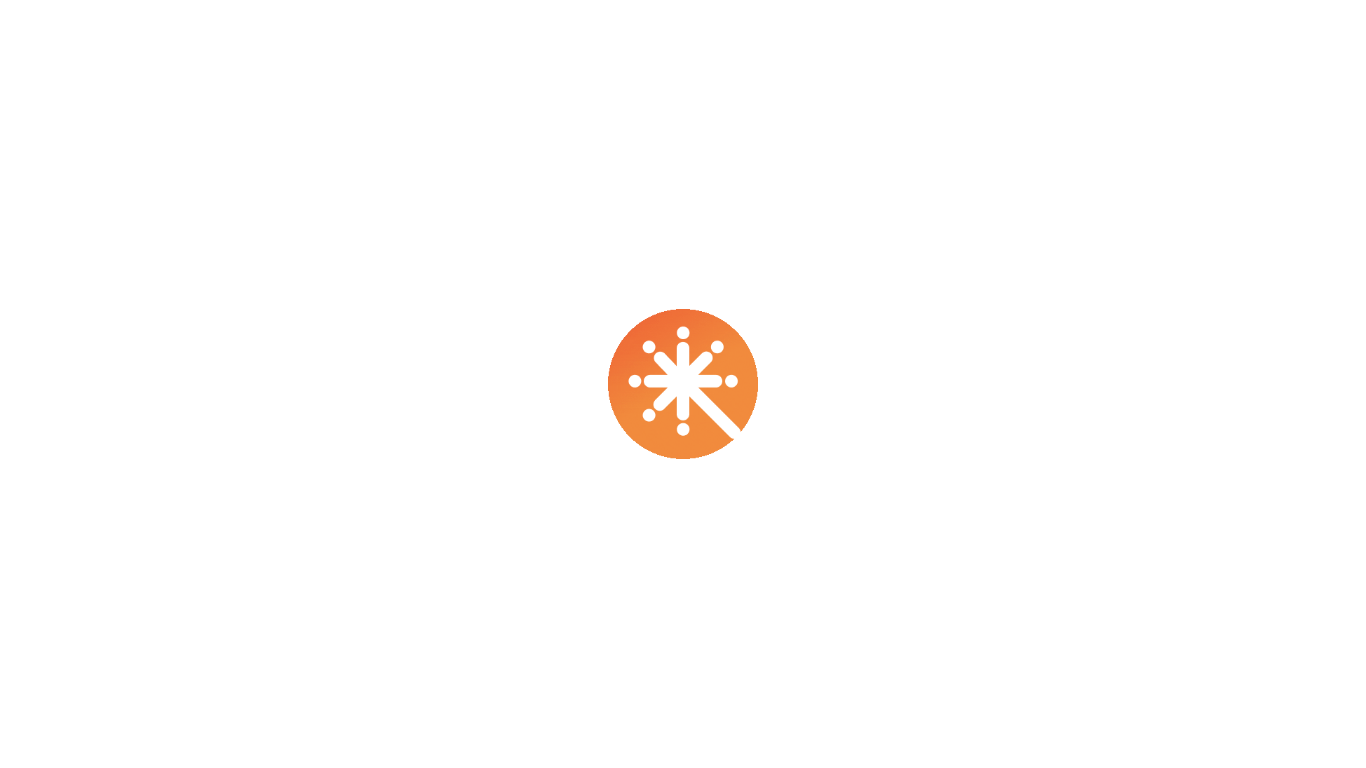 scroll, scrollTop: 0, scrollLeft: 0, axis: both 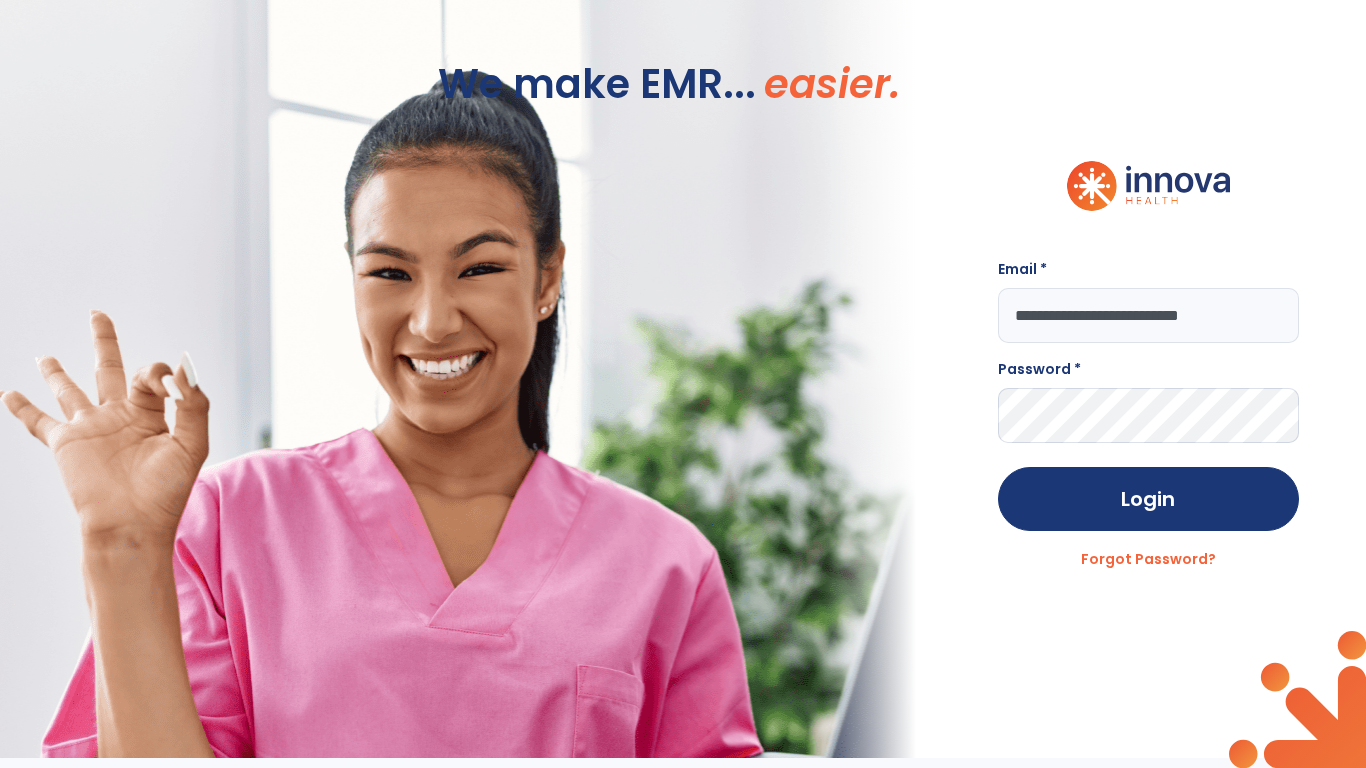 type on "**********" 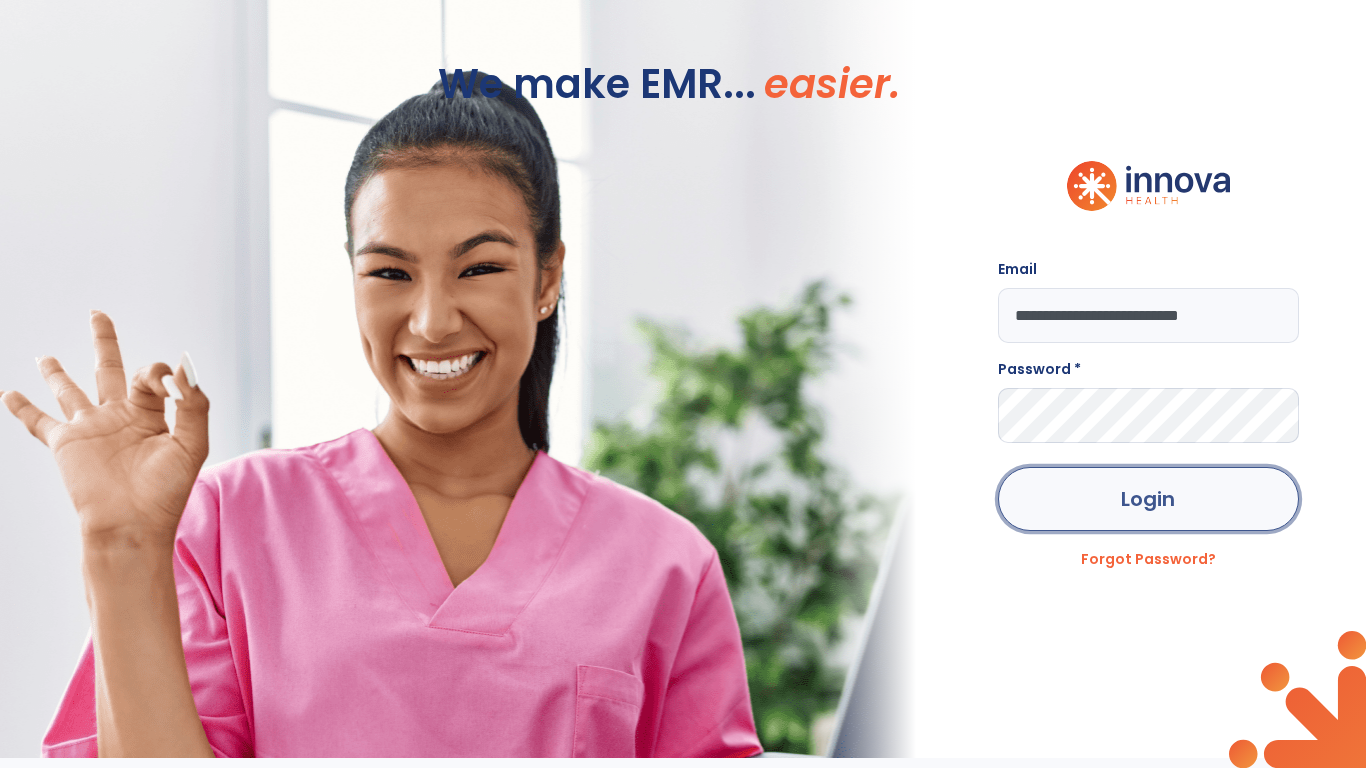 click on "Login" 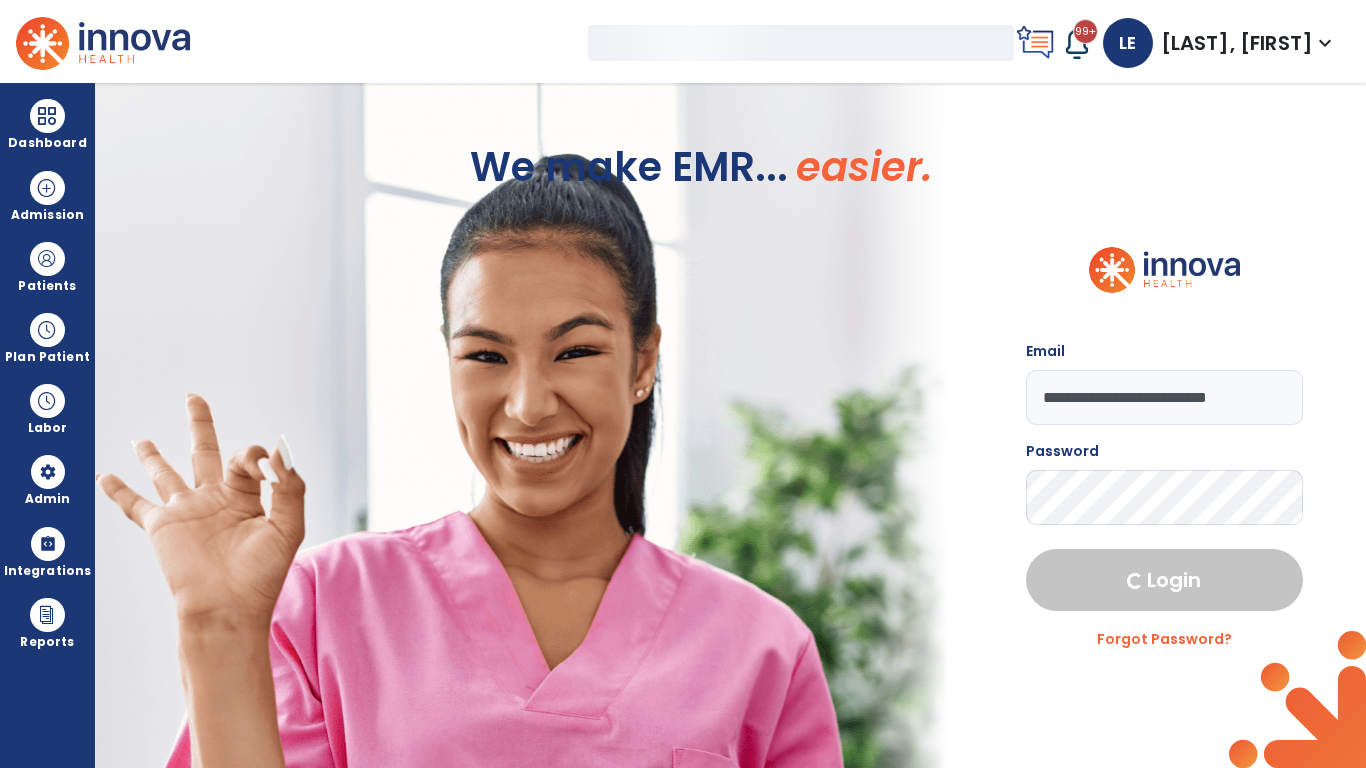 select on "***" 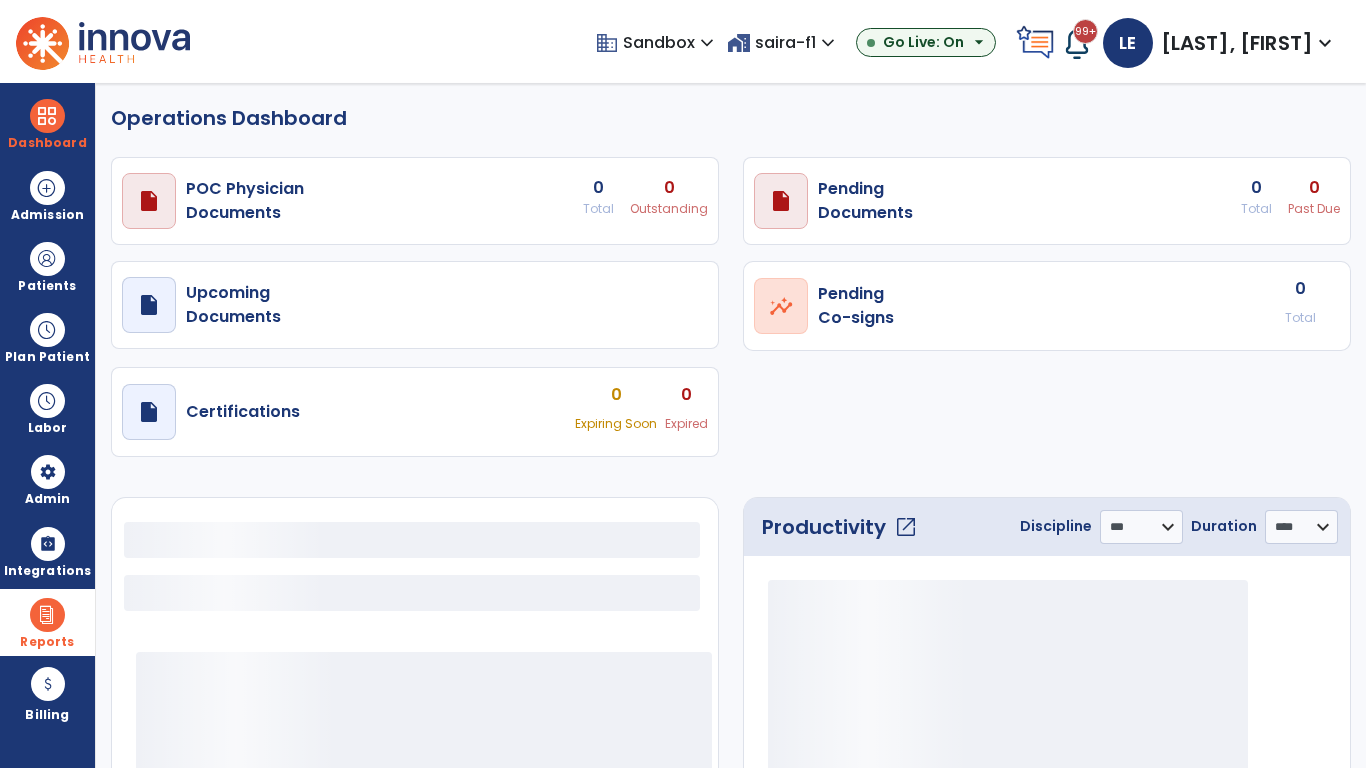 click at bounding box center (47, 615) 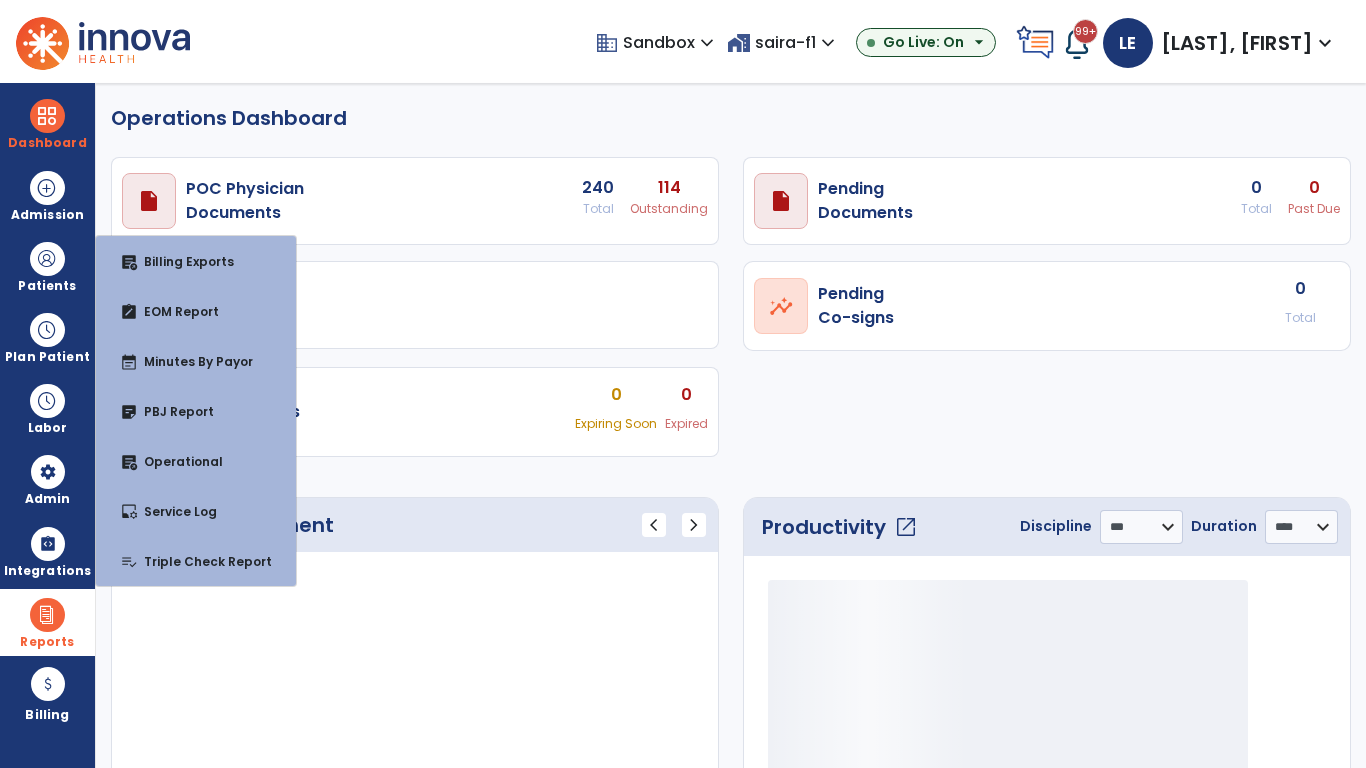 select on "***" 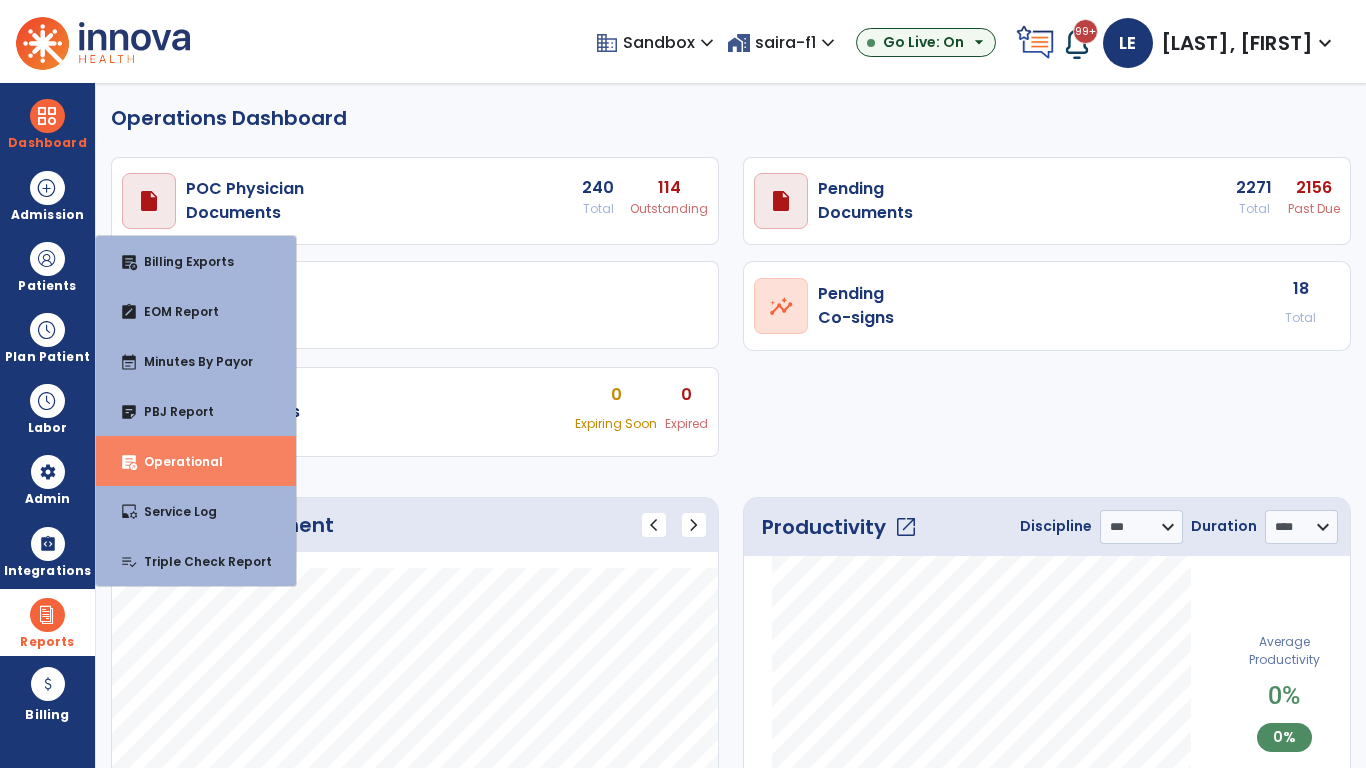 click on "Operational" at bounding box center [175, 461] 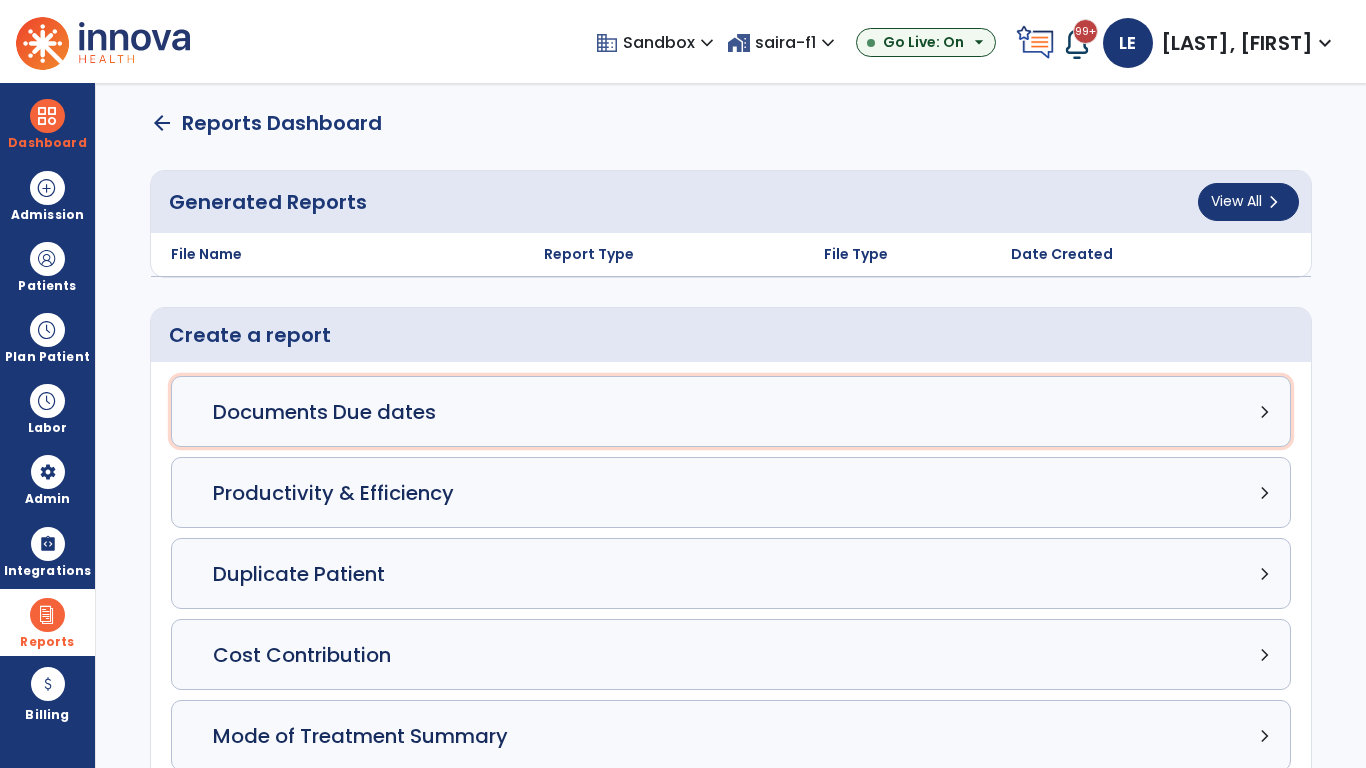 click on "Documents Due dates chevron_right" 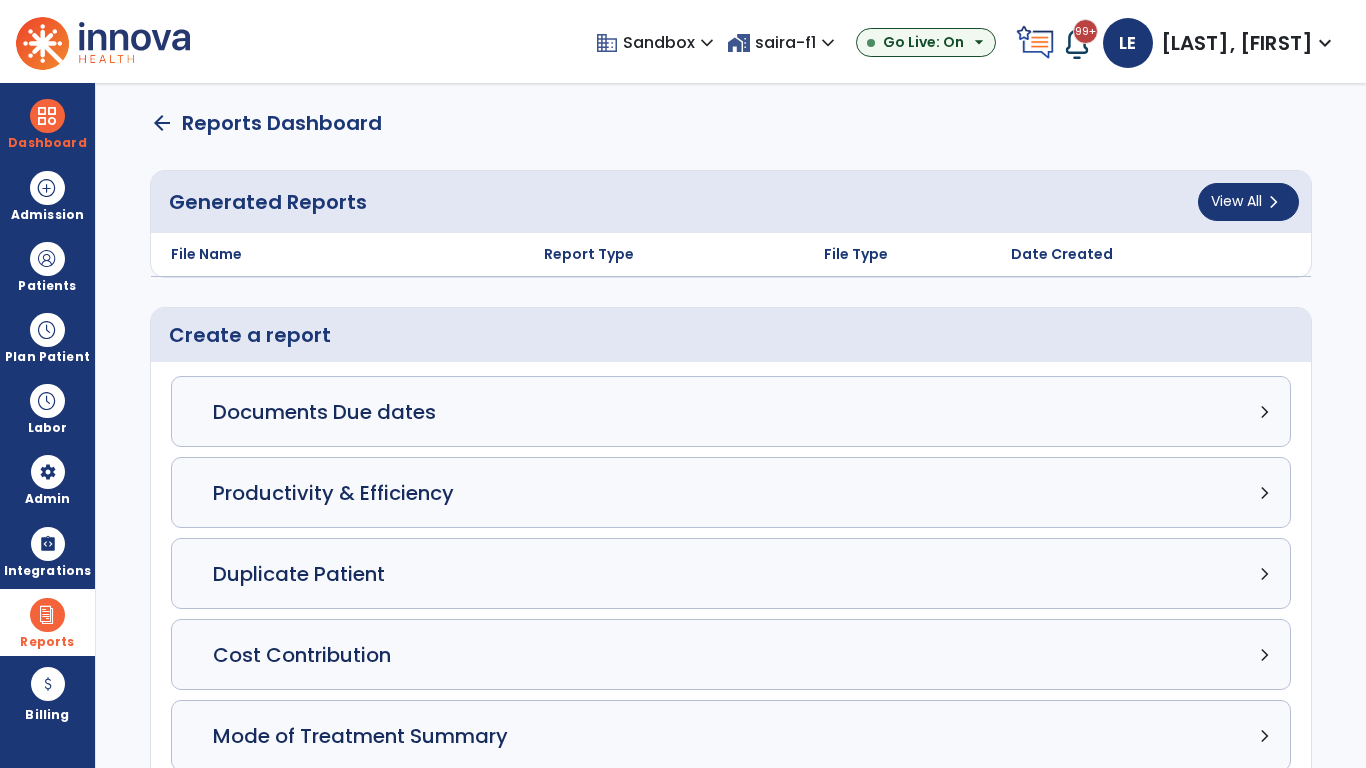 select on "***" 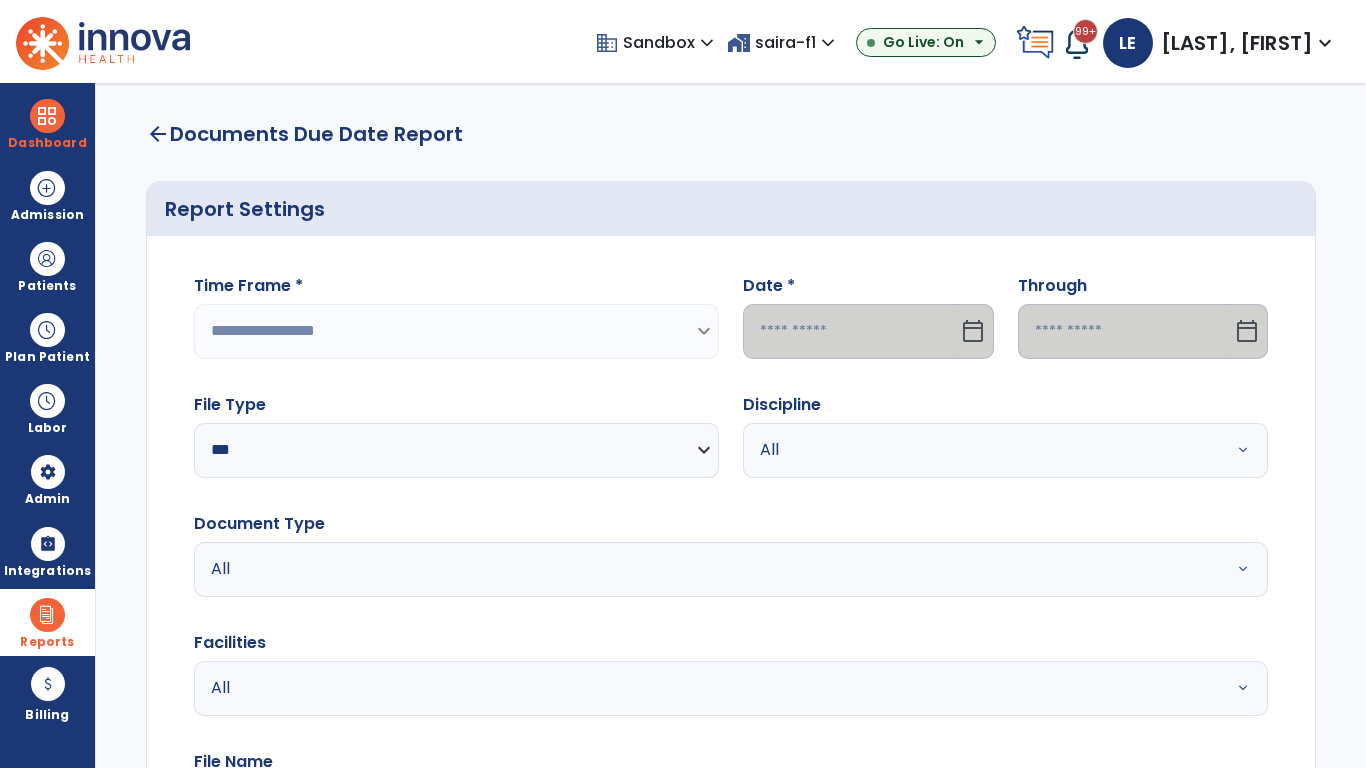 select on "*****" 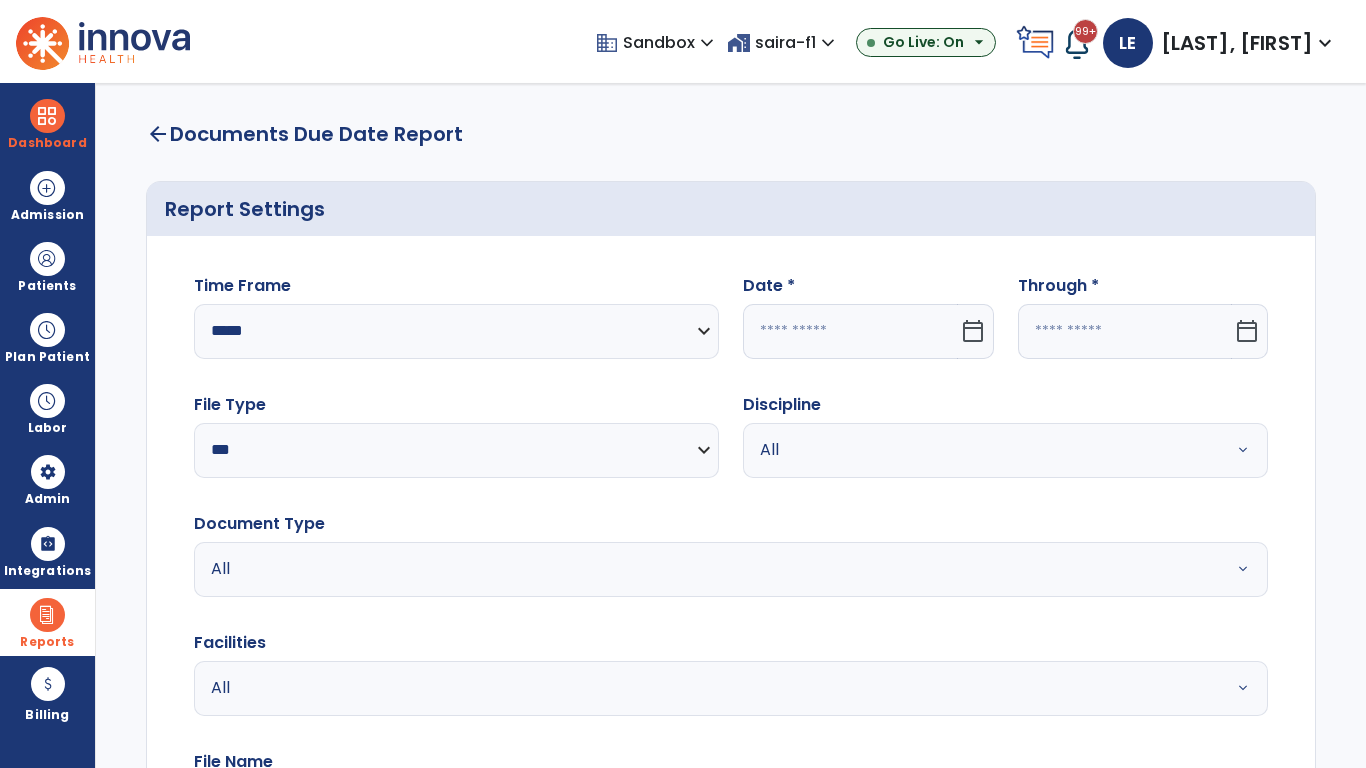 click 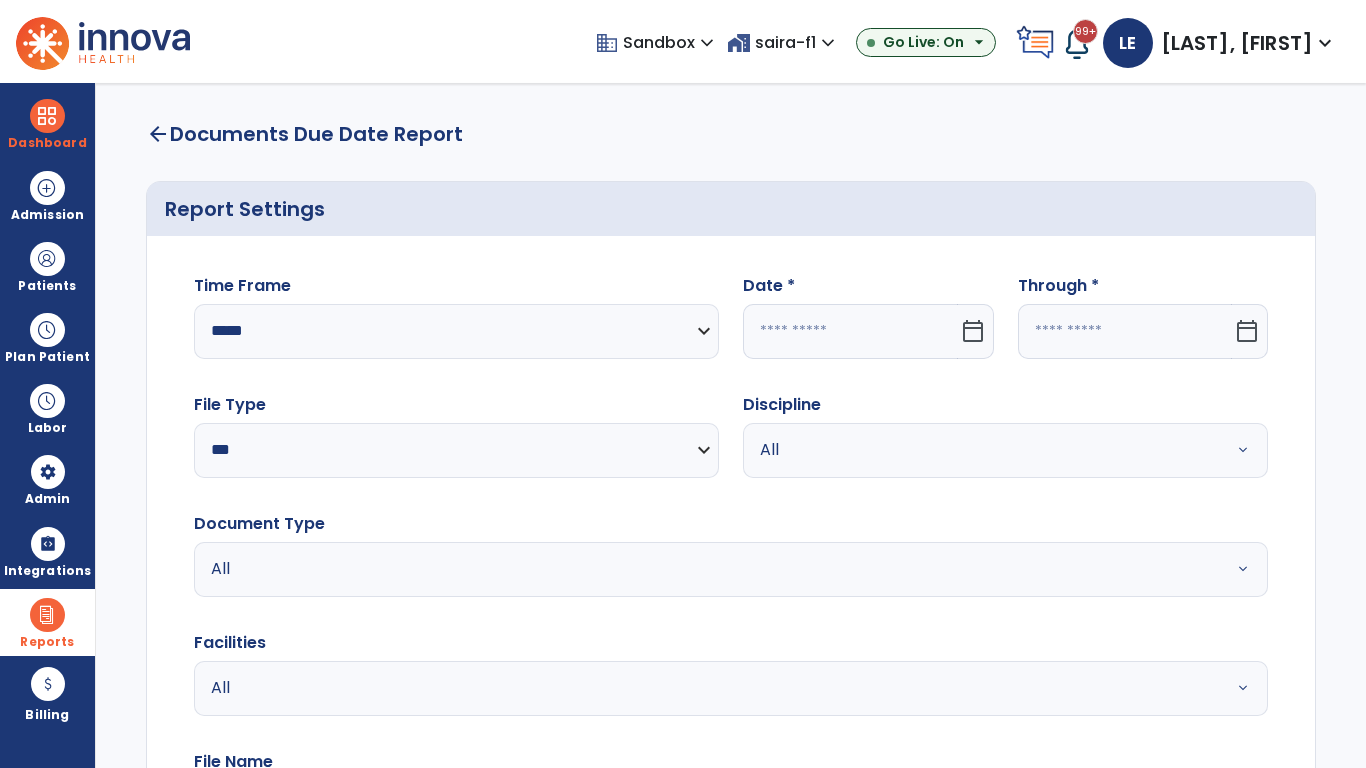 select on "*" 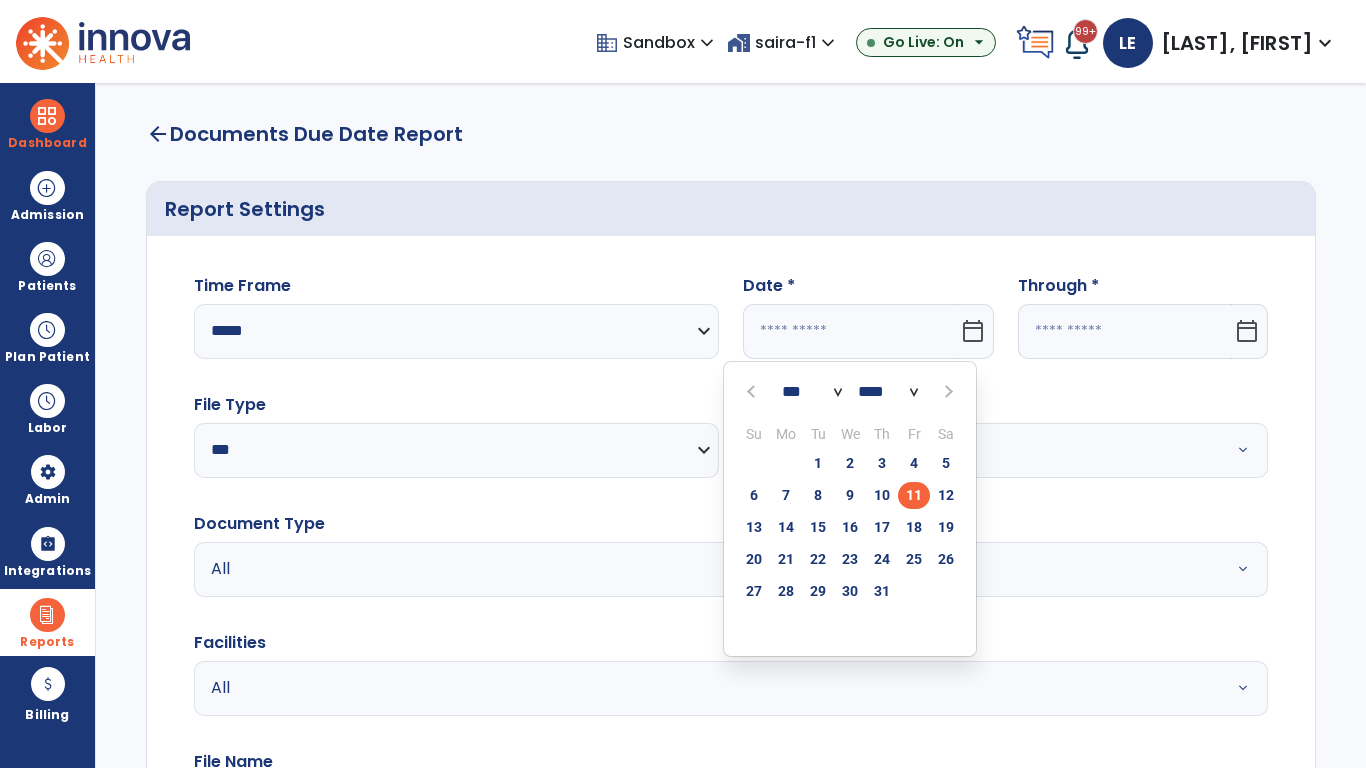 select on "****" 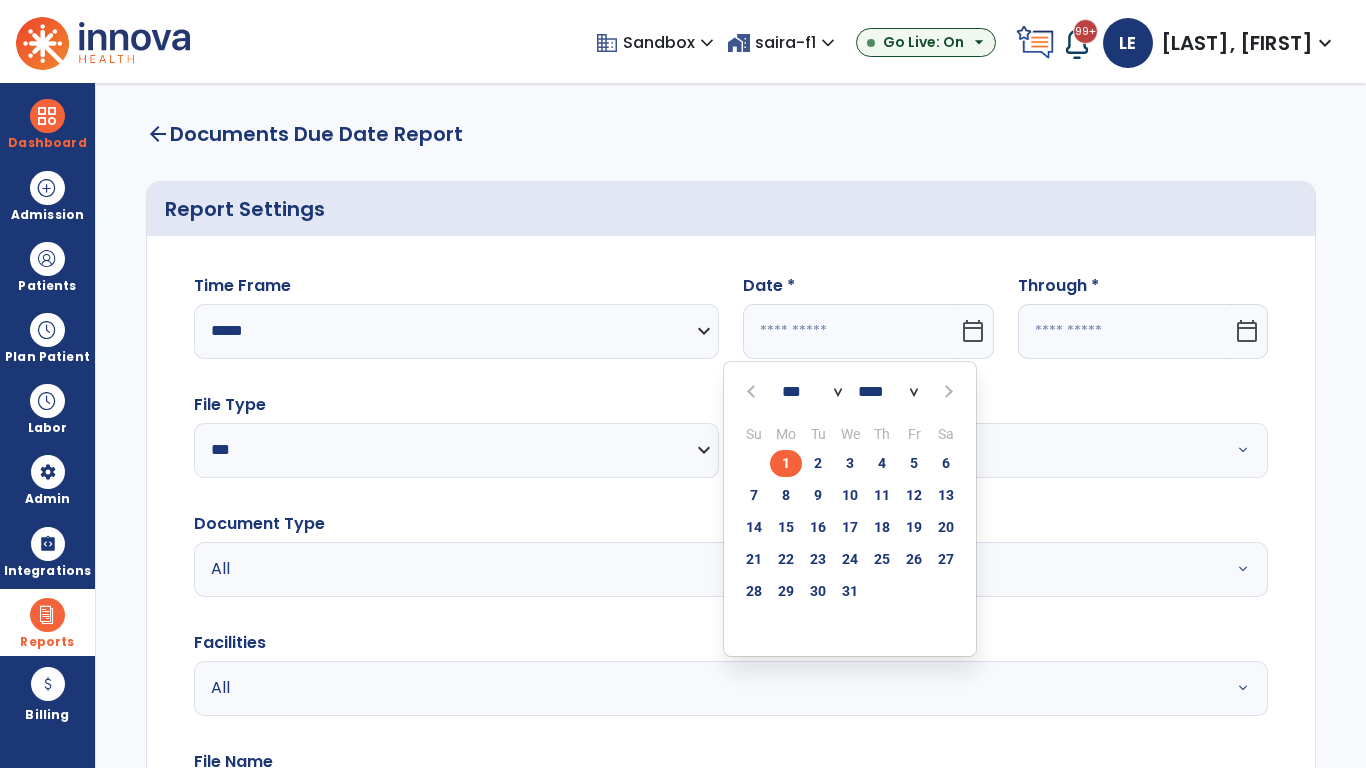 select on "**" 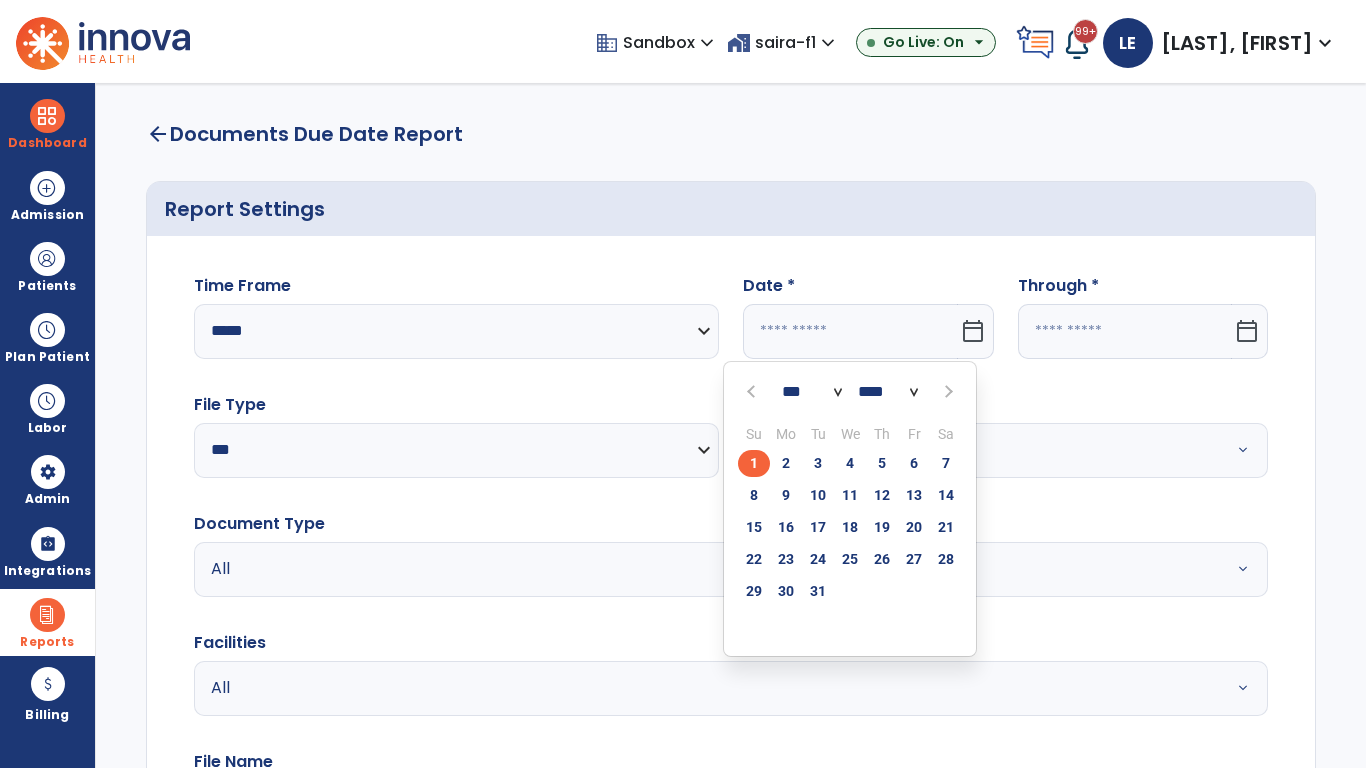 click on "1" 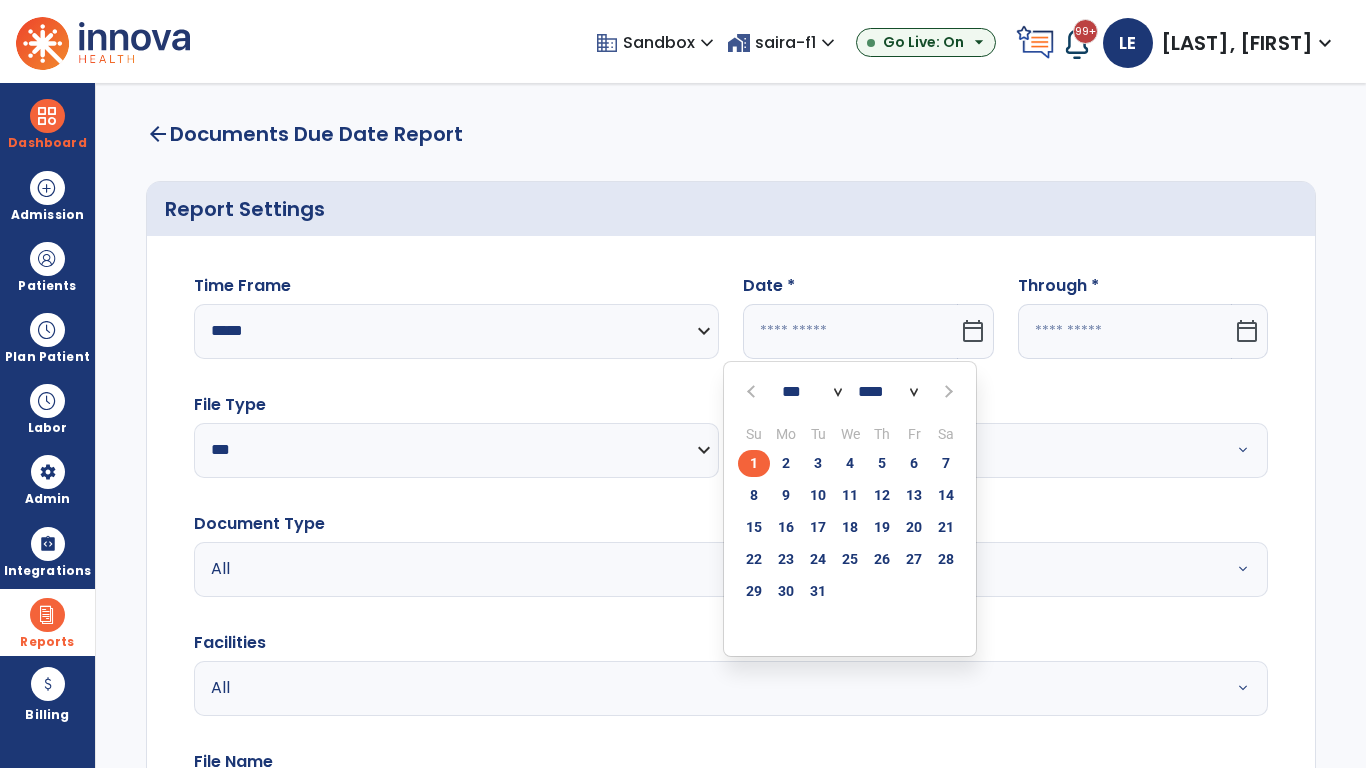 type on "*********" 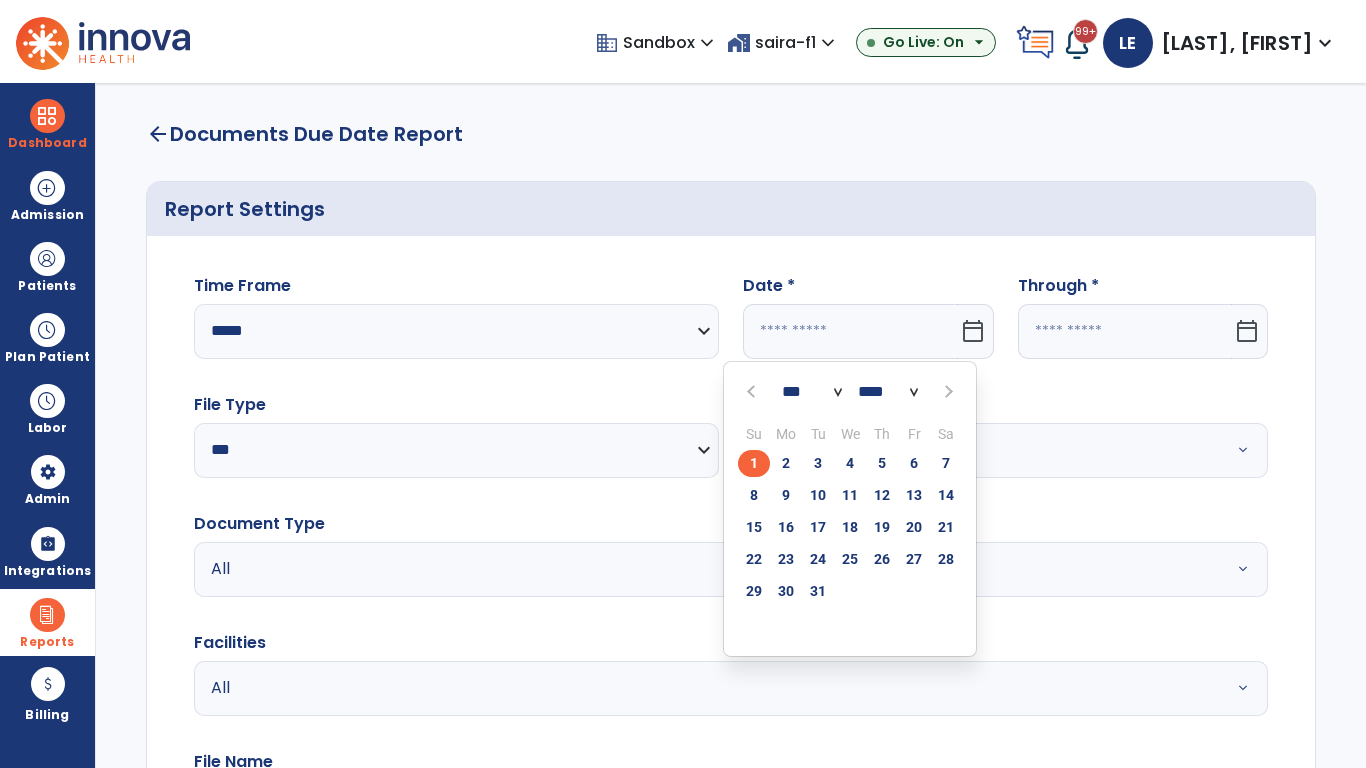 type on "**********" 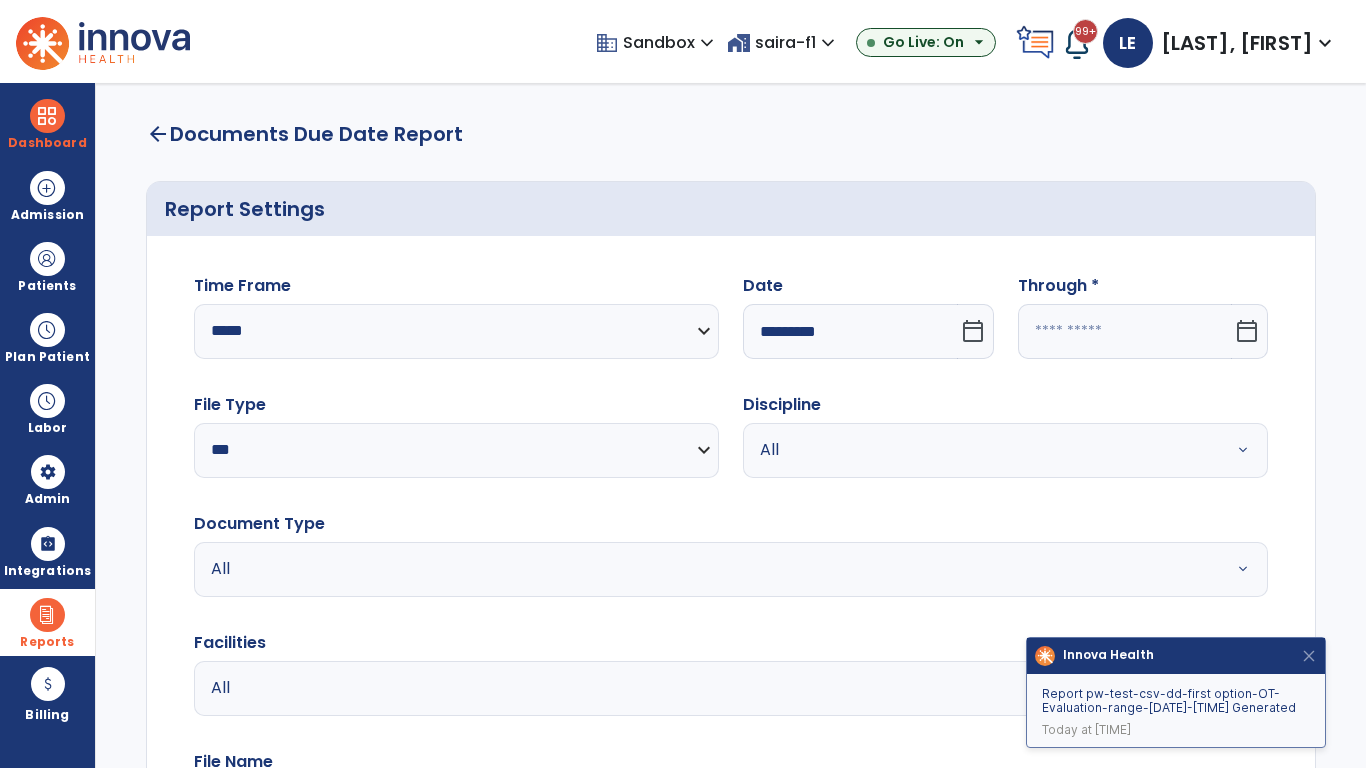click 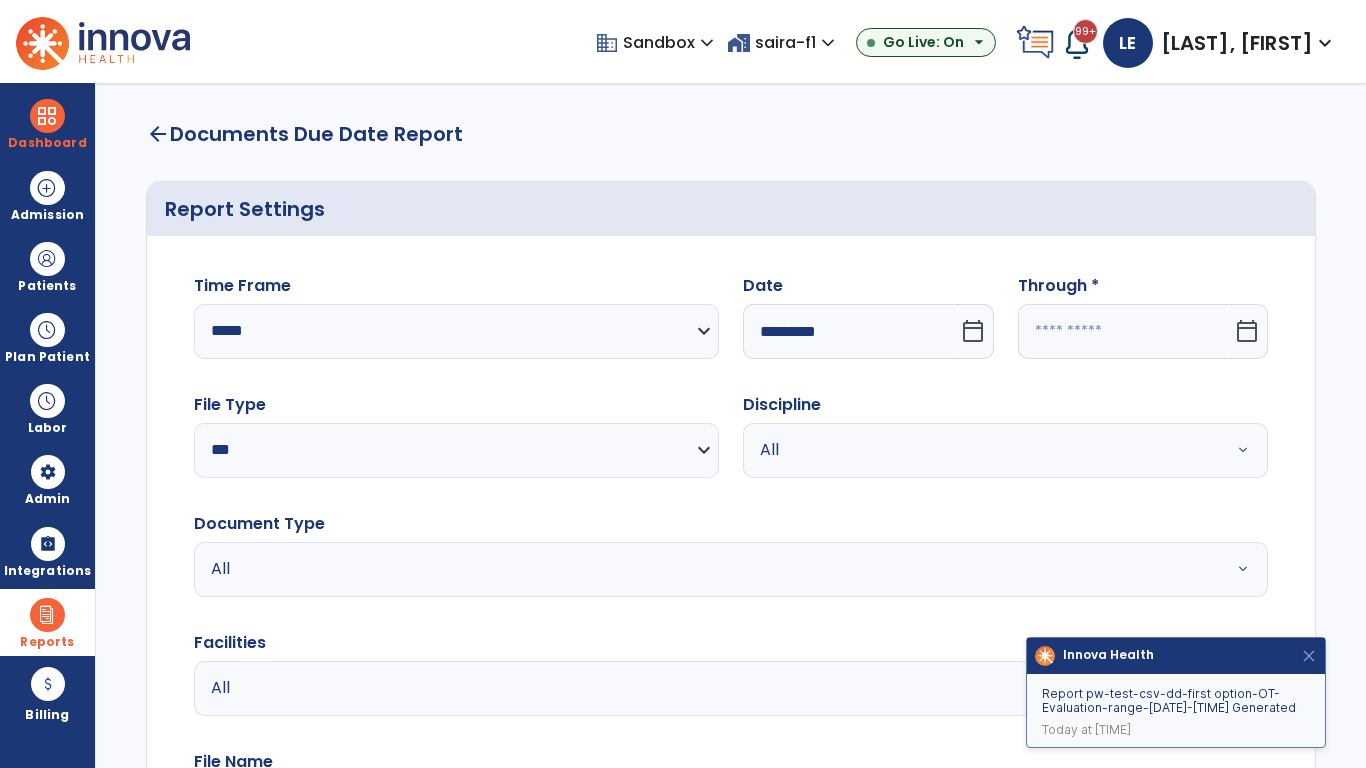 select on "*" 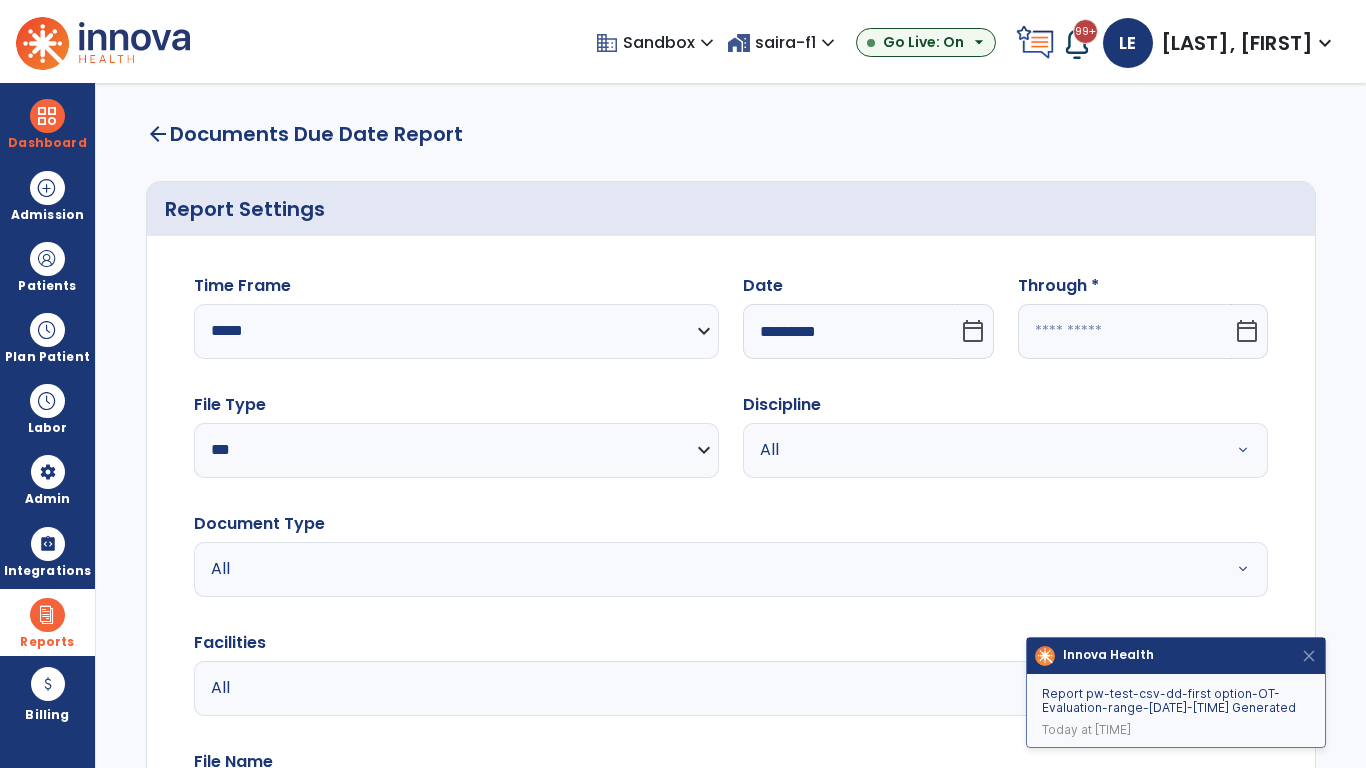 select on "****" 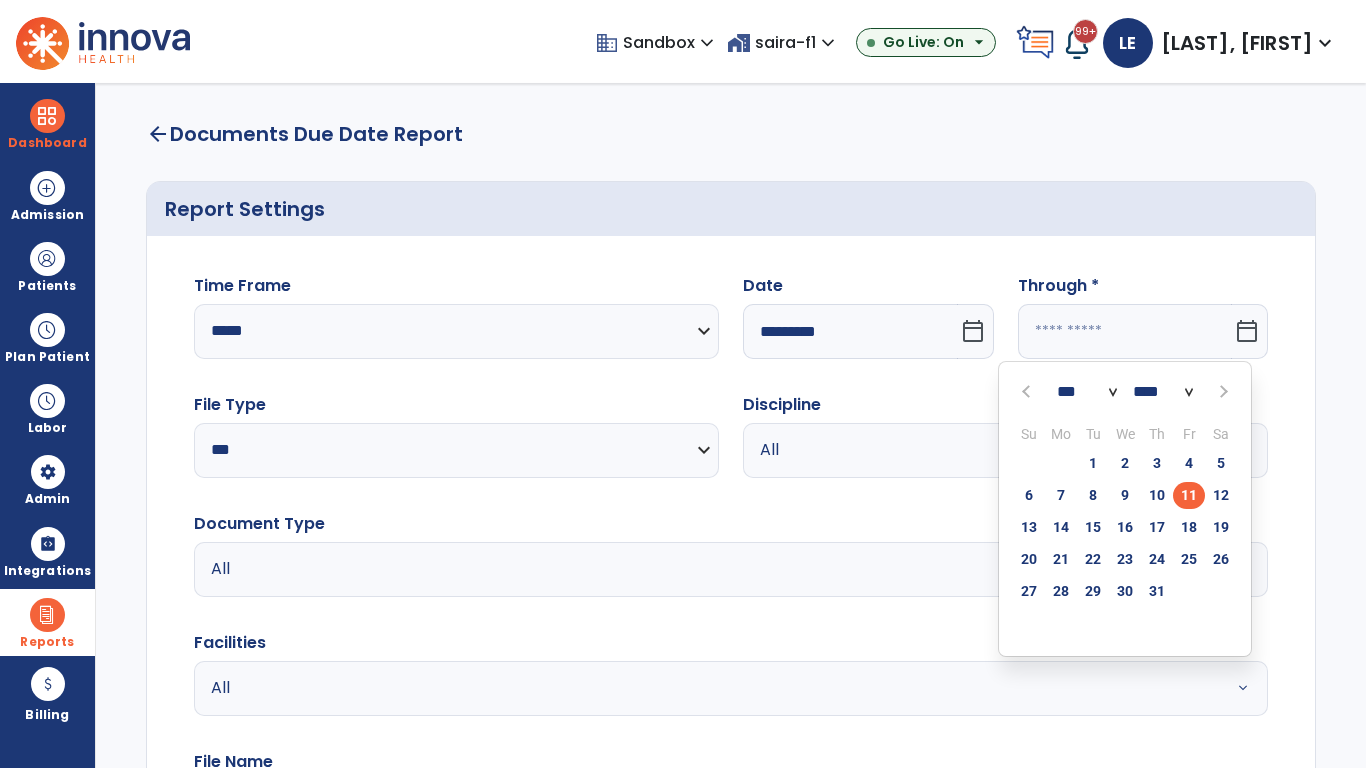 select on "*" 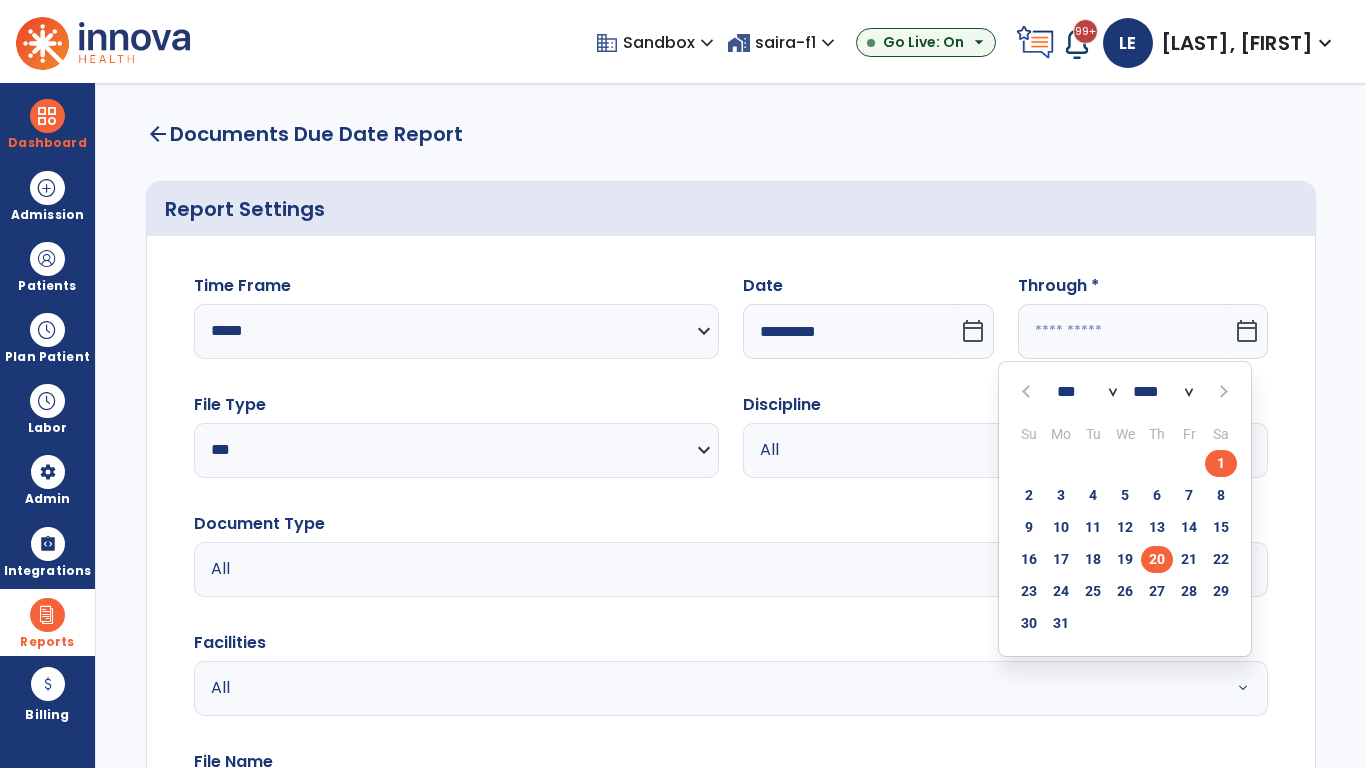 click on "20" 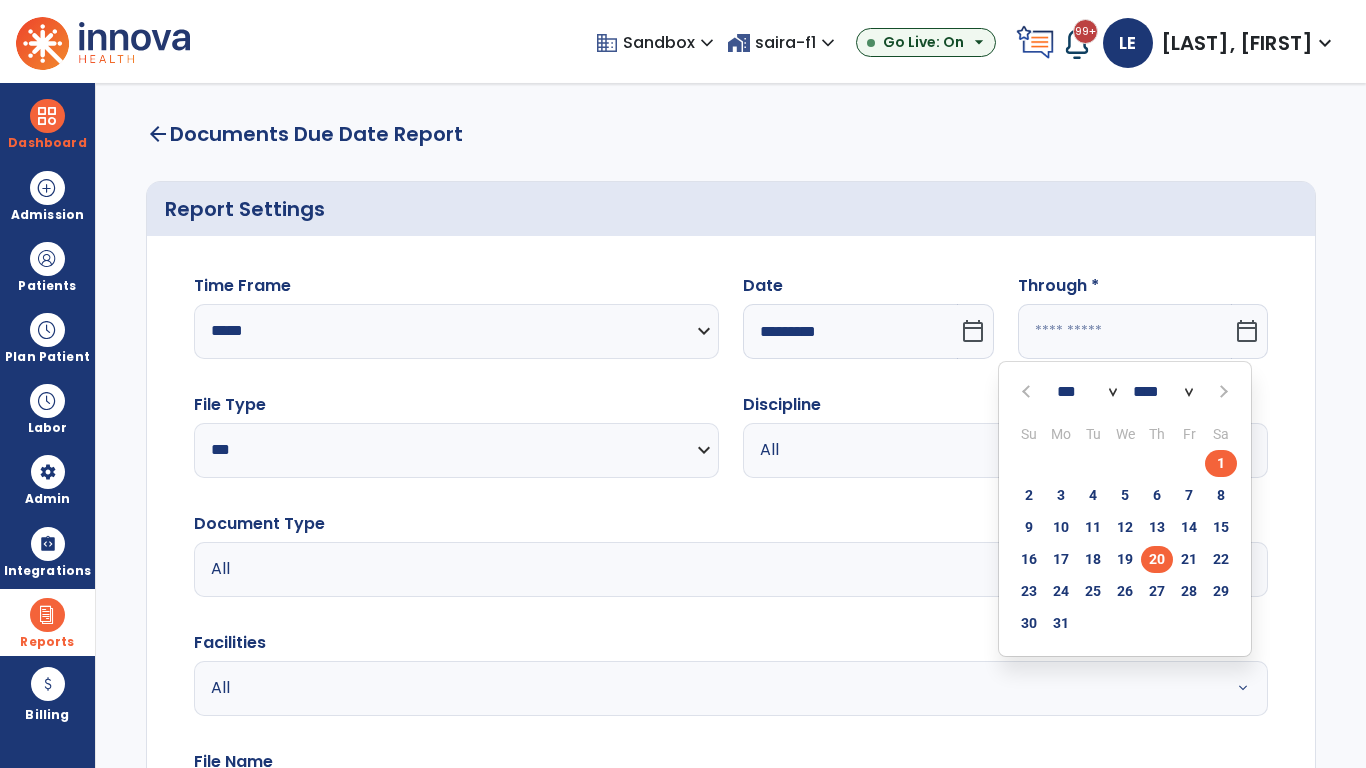 type on "*********" 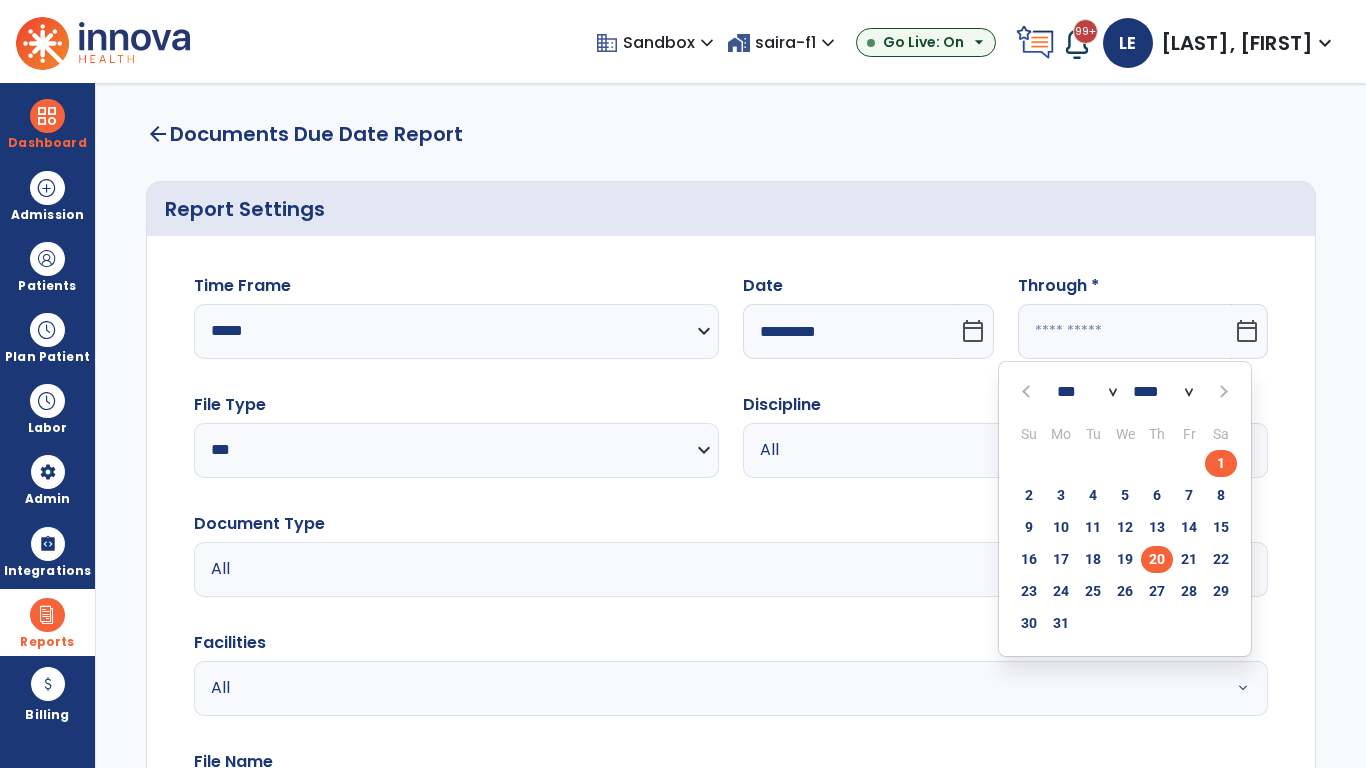 type on "**********" 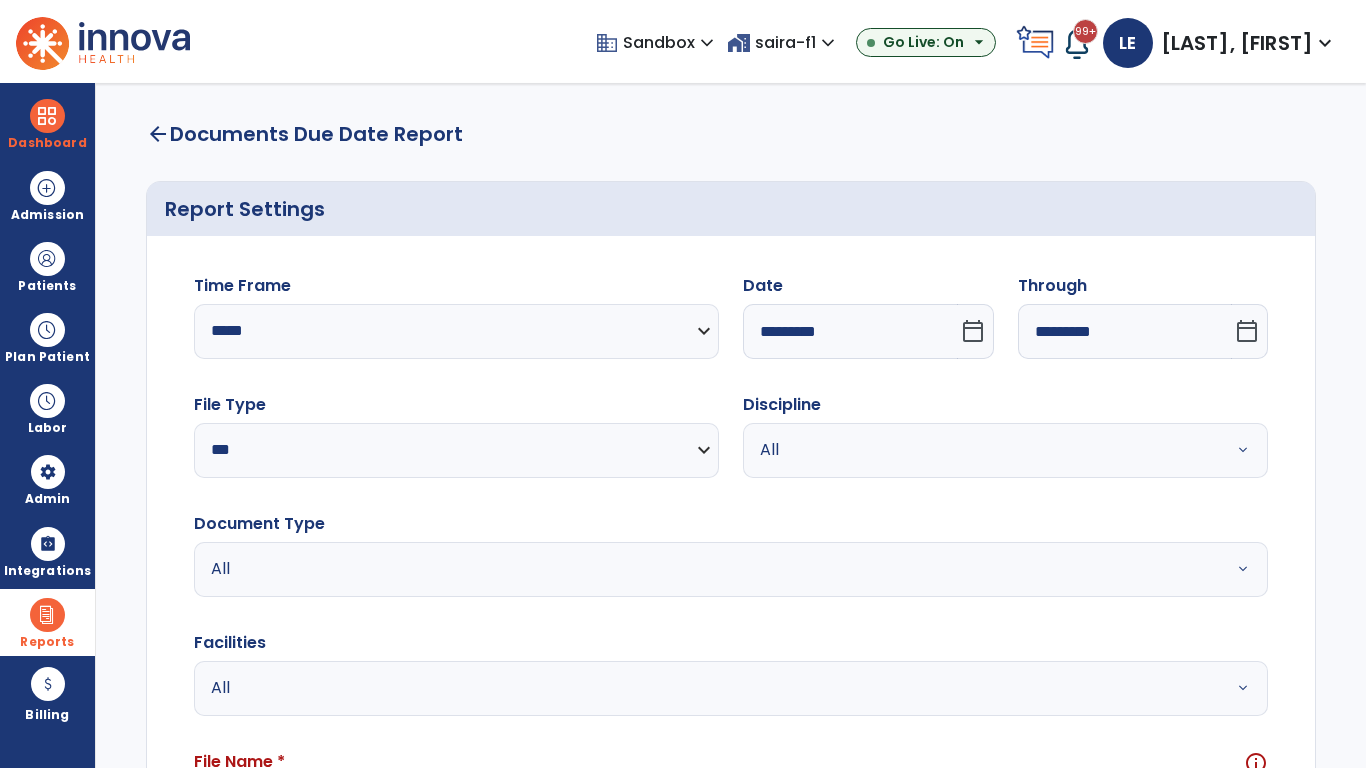 scroll, scrollTop: 51, scrollLeft: 0, axis: vertical 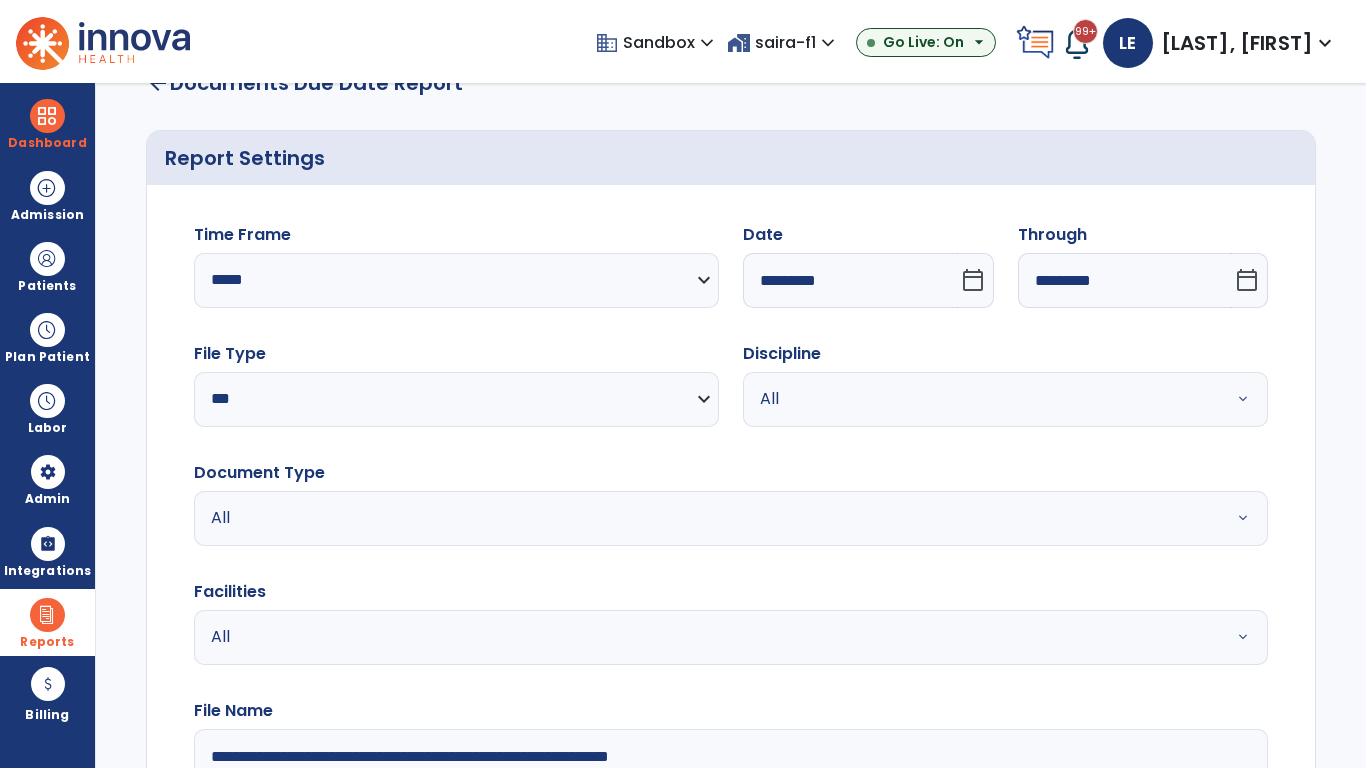 type on "**********" 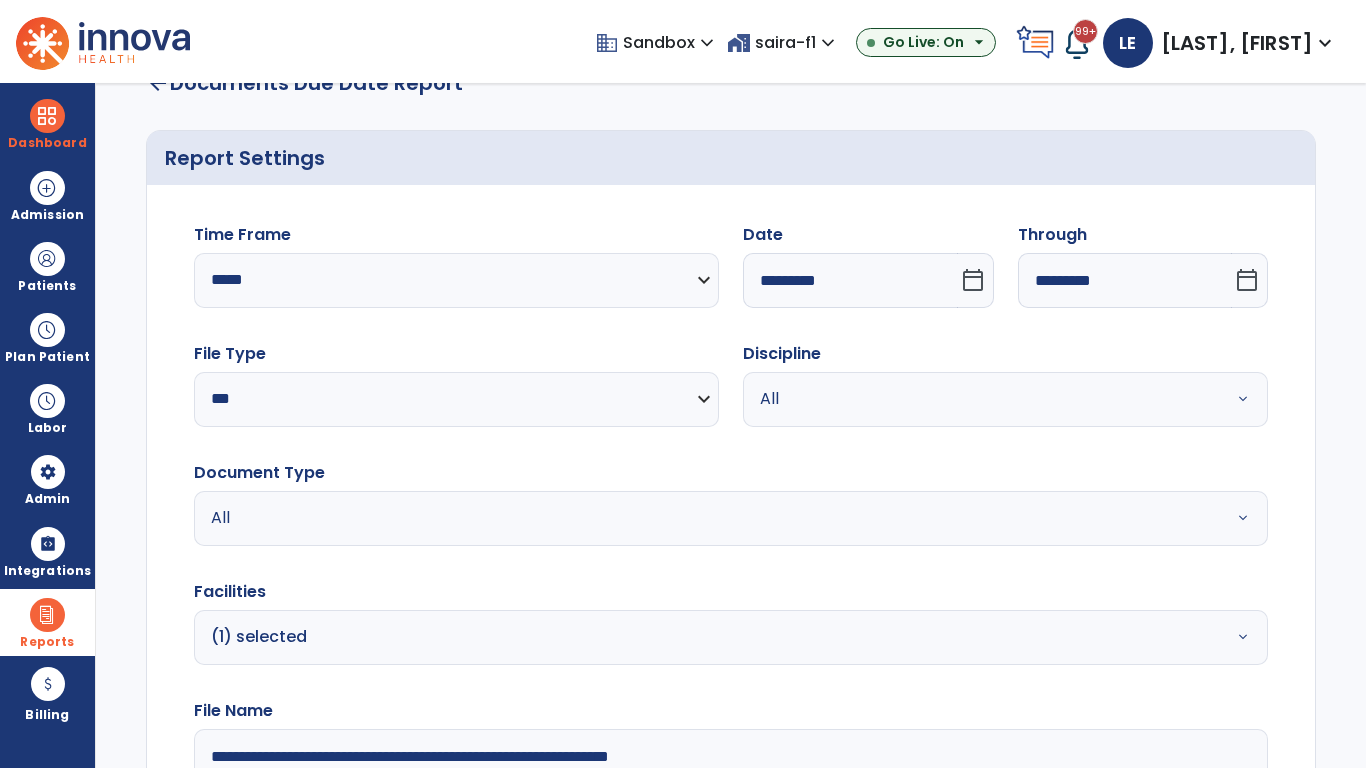 click on "All" at bounding box center [981, 399] 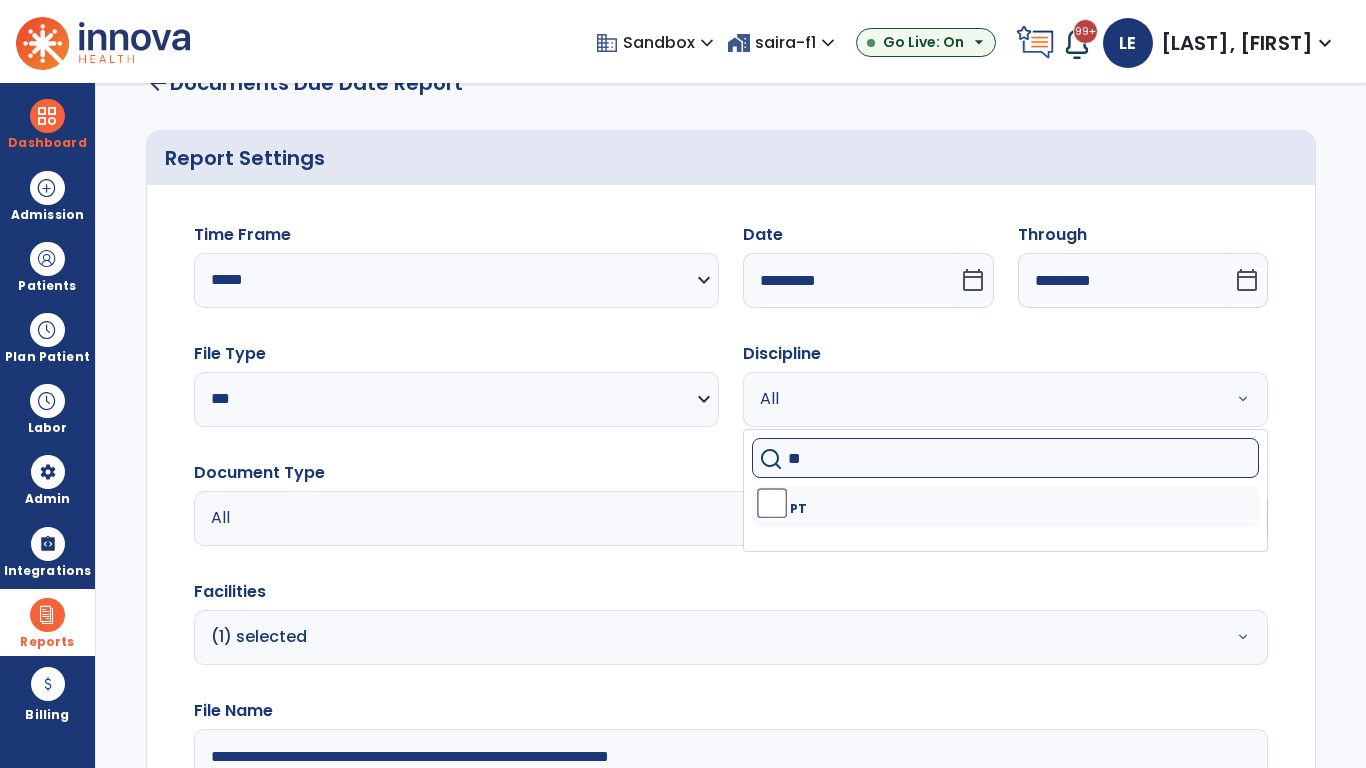 type on "**" 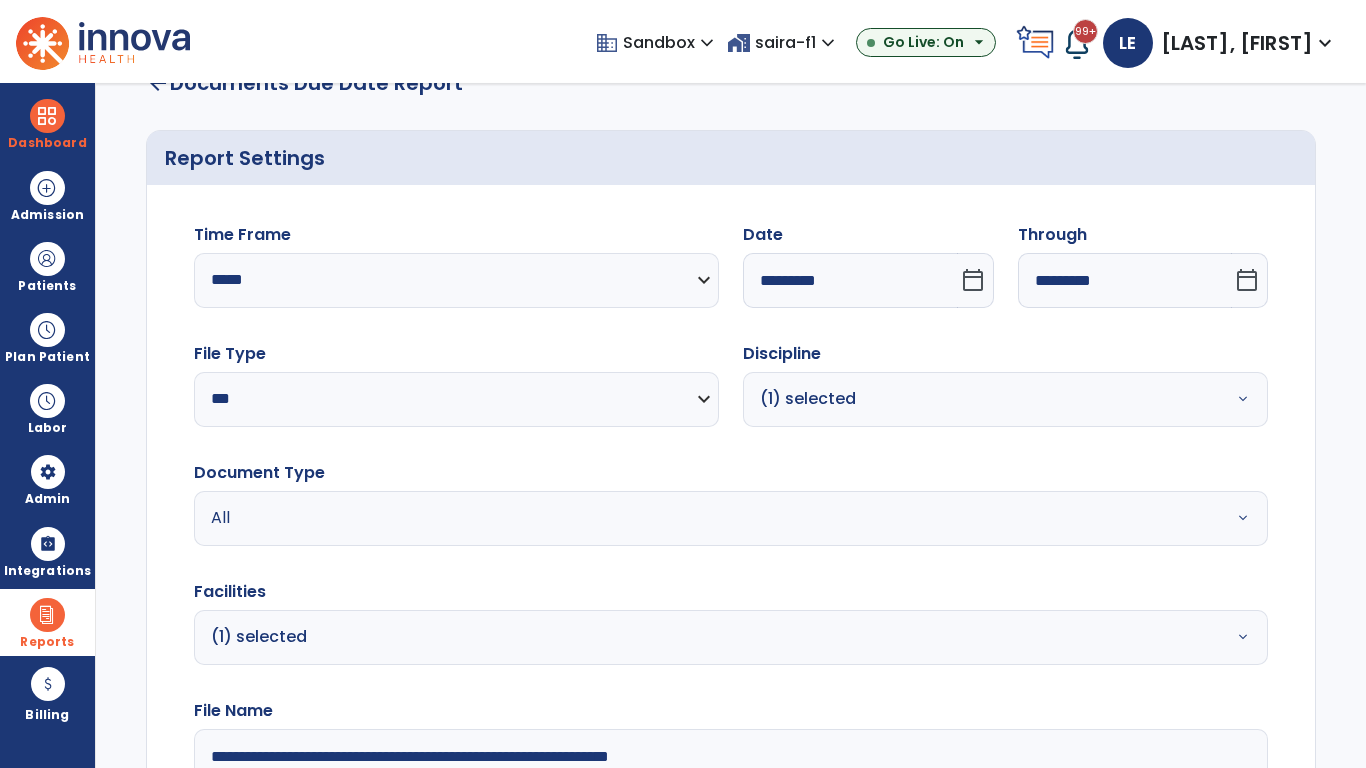 click on "All" at bounding box center (679, 518) 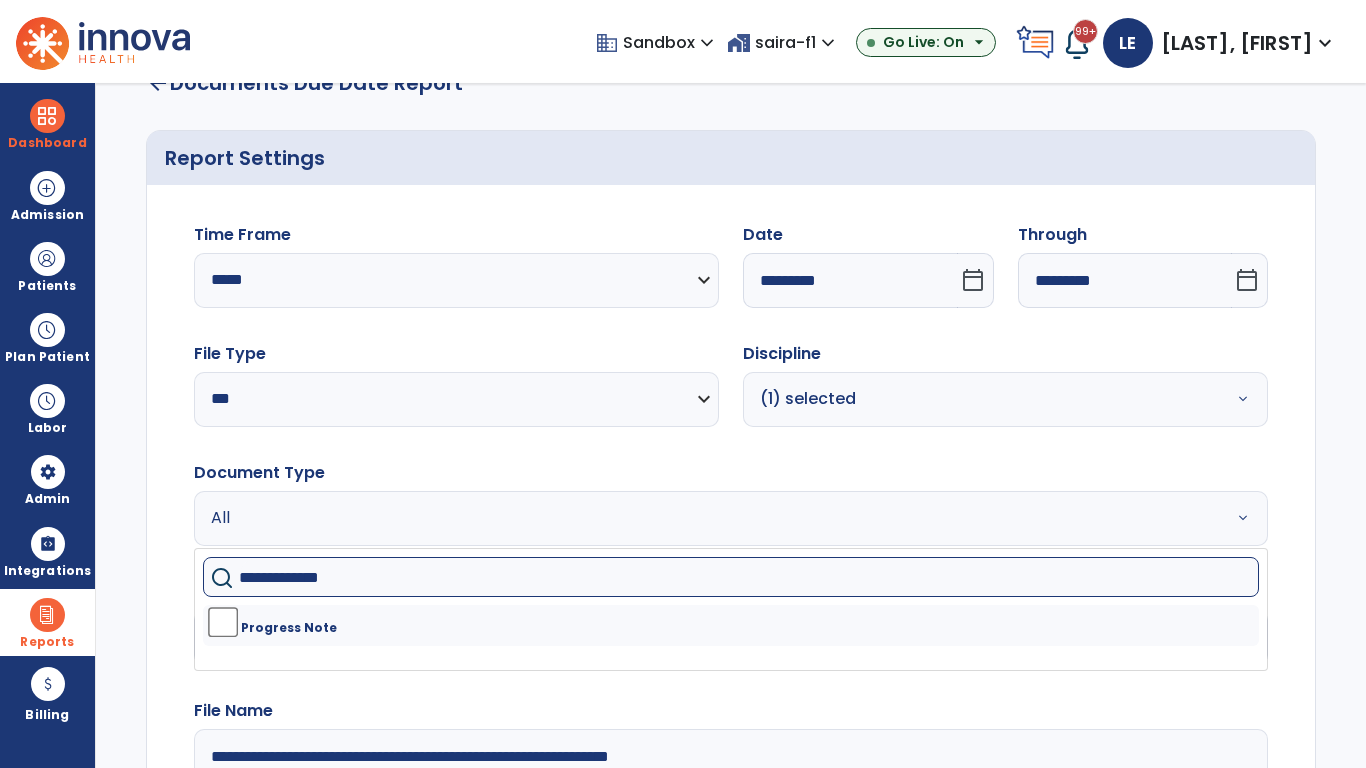 type on "**********" 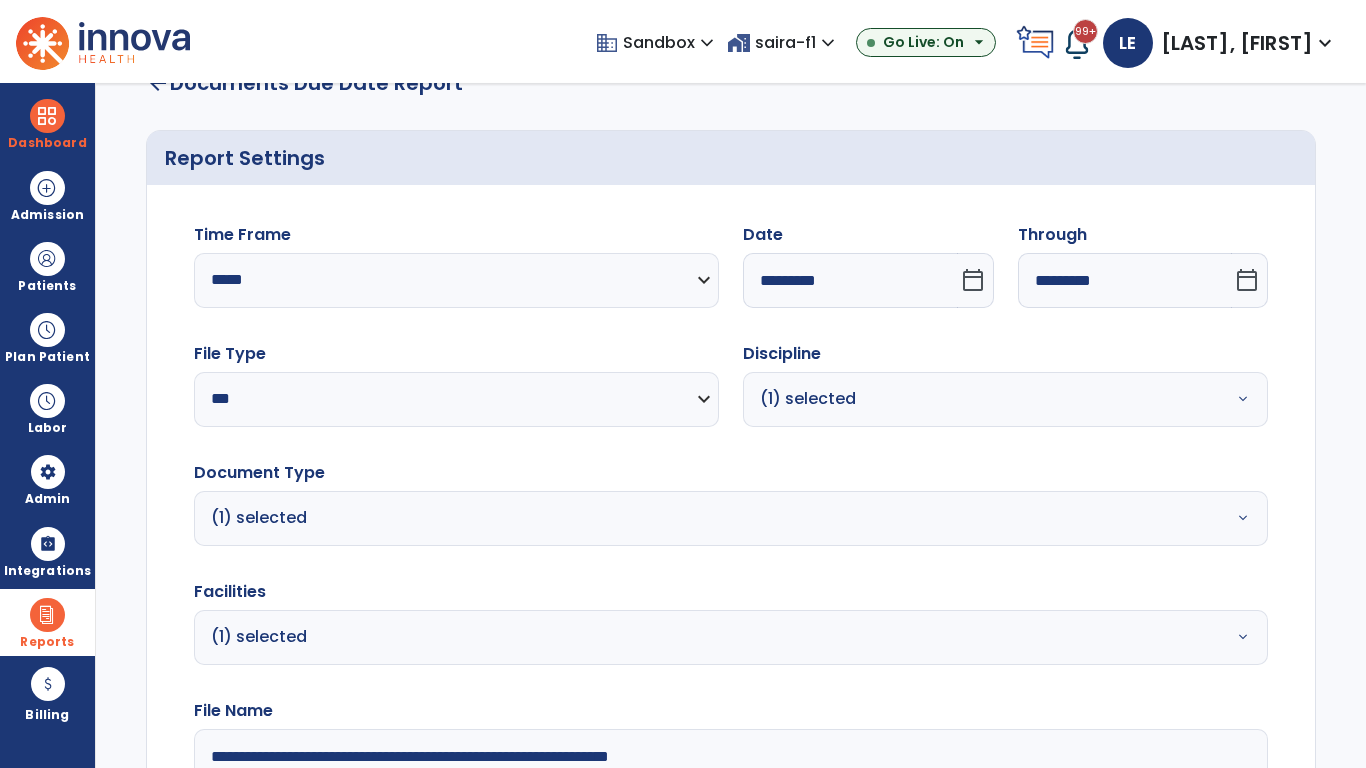 click on "Generate Report" 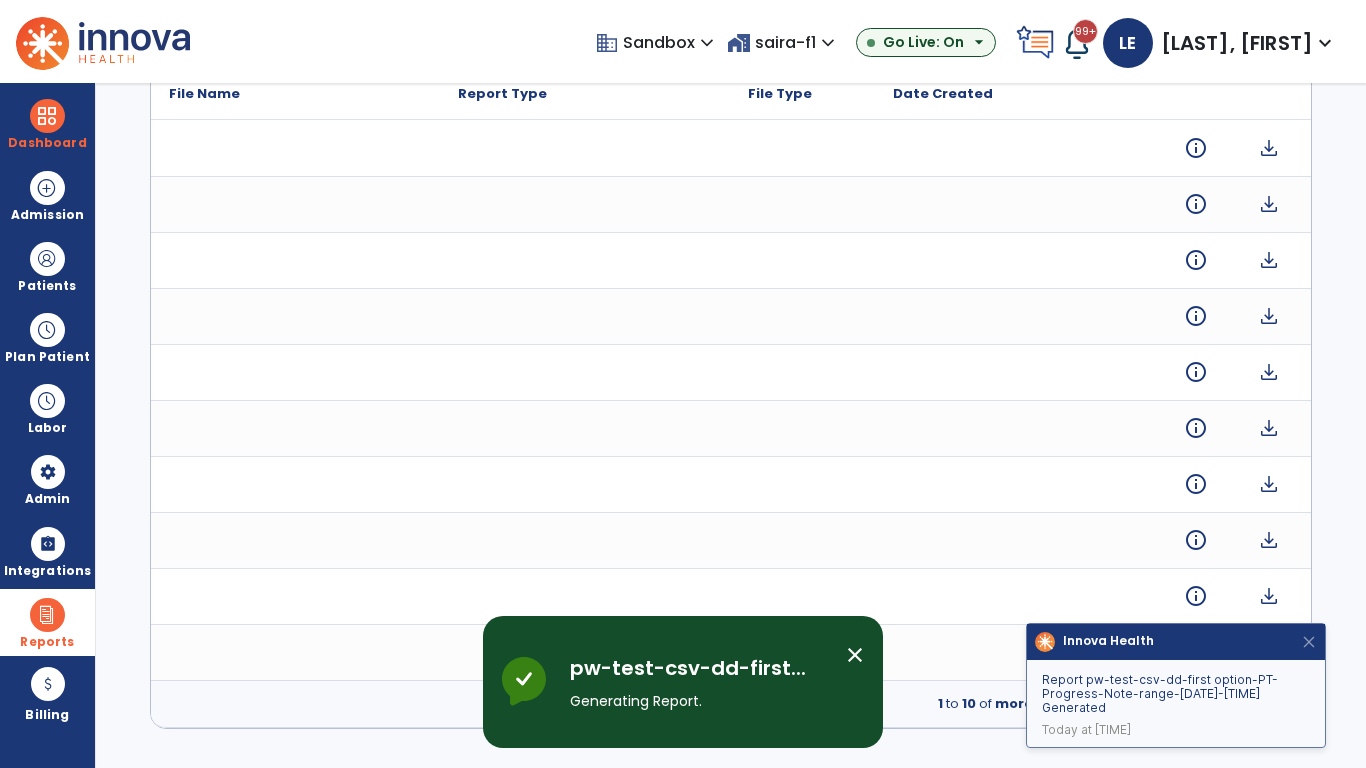 scroll, scrollTop: 0, scrollLeft: 0, axis: both 